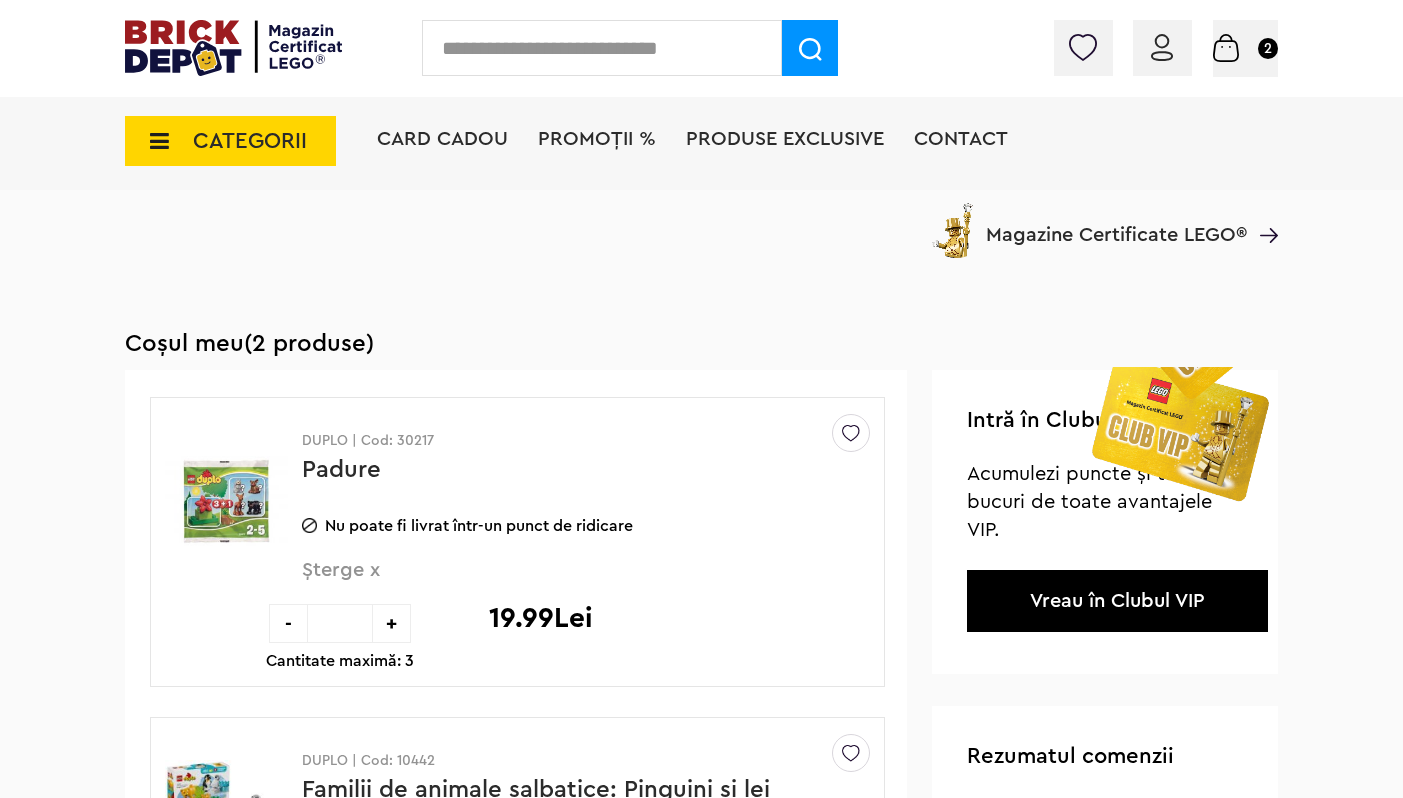 scroll, scrollTop: 435, scrollLeft: 0, axis: vertical 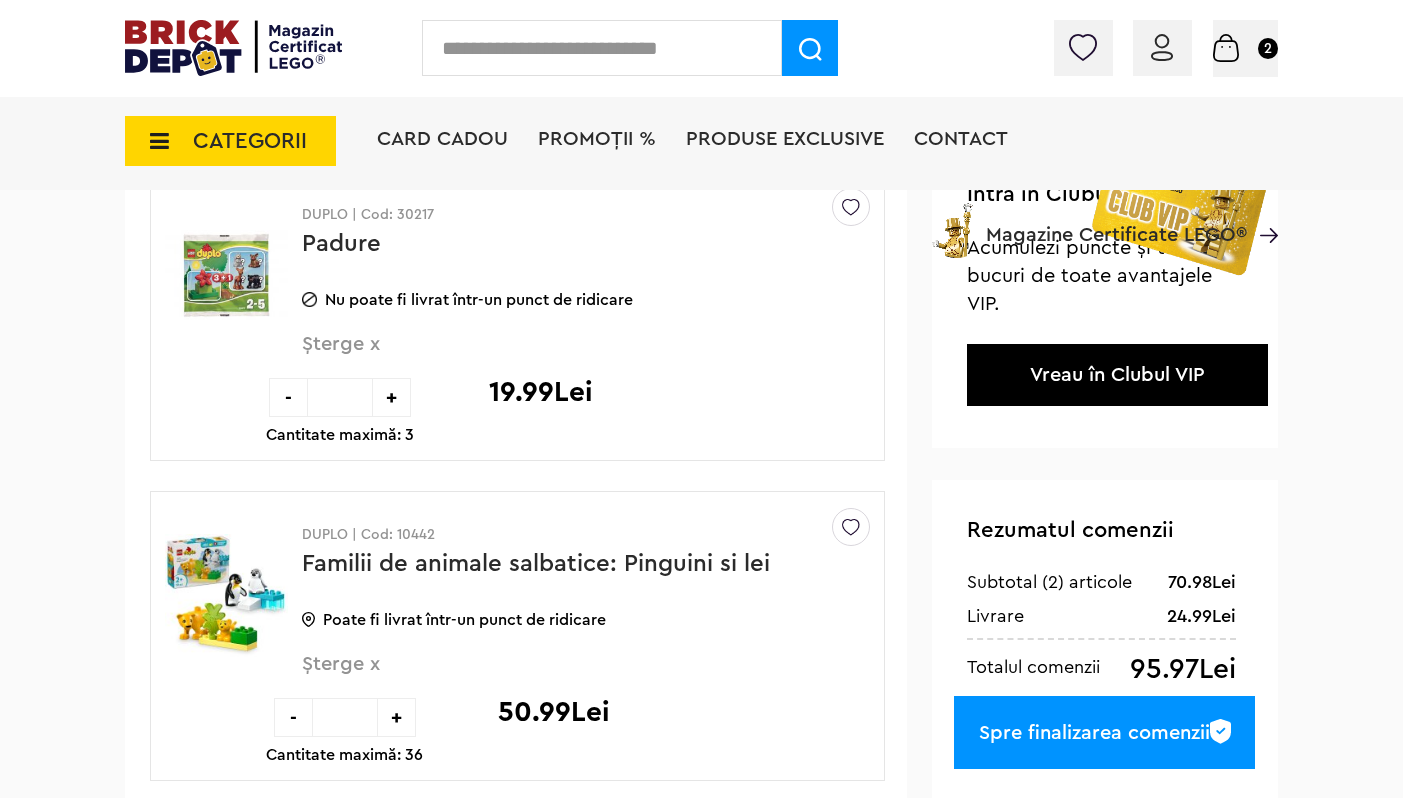 click on "+" at bounding box center (391, 397) 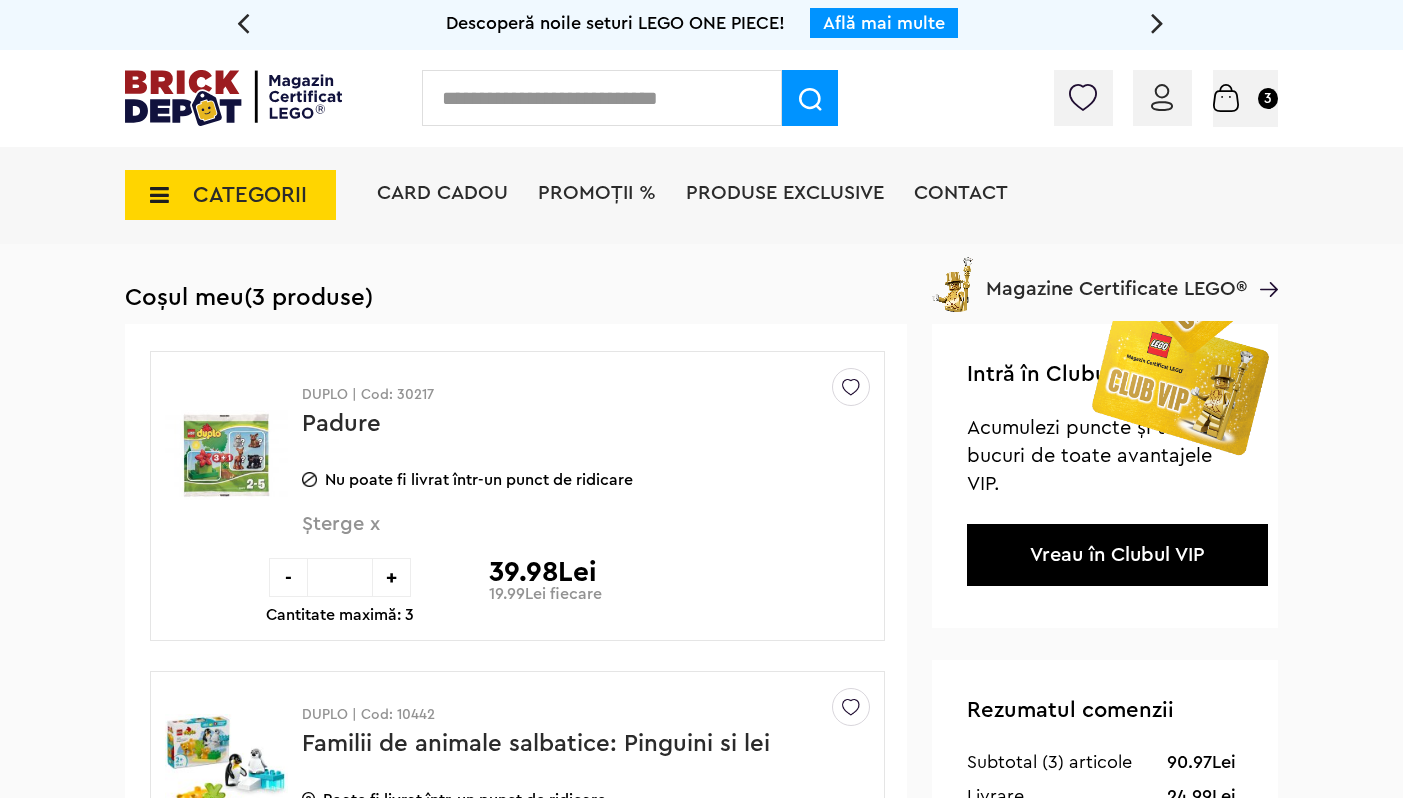 scroll, scrollTop: 0, scrollLeft: 0, axis: both 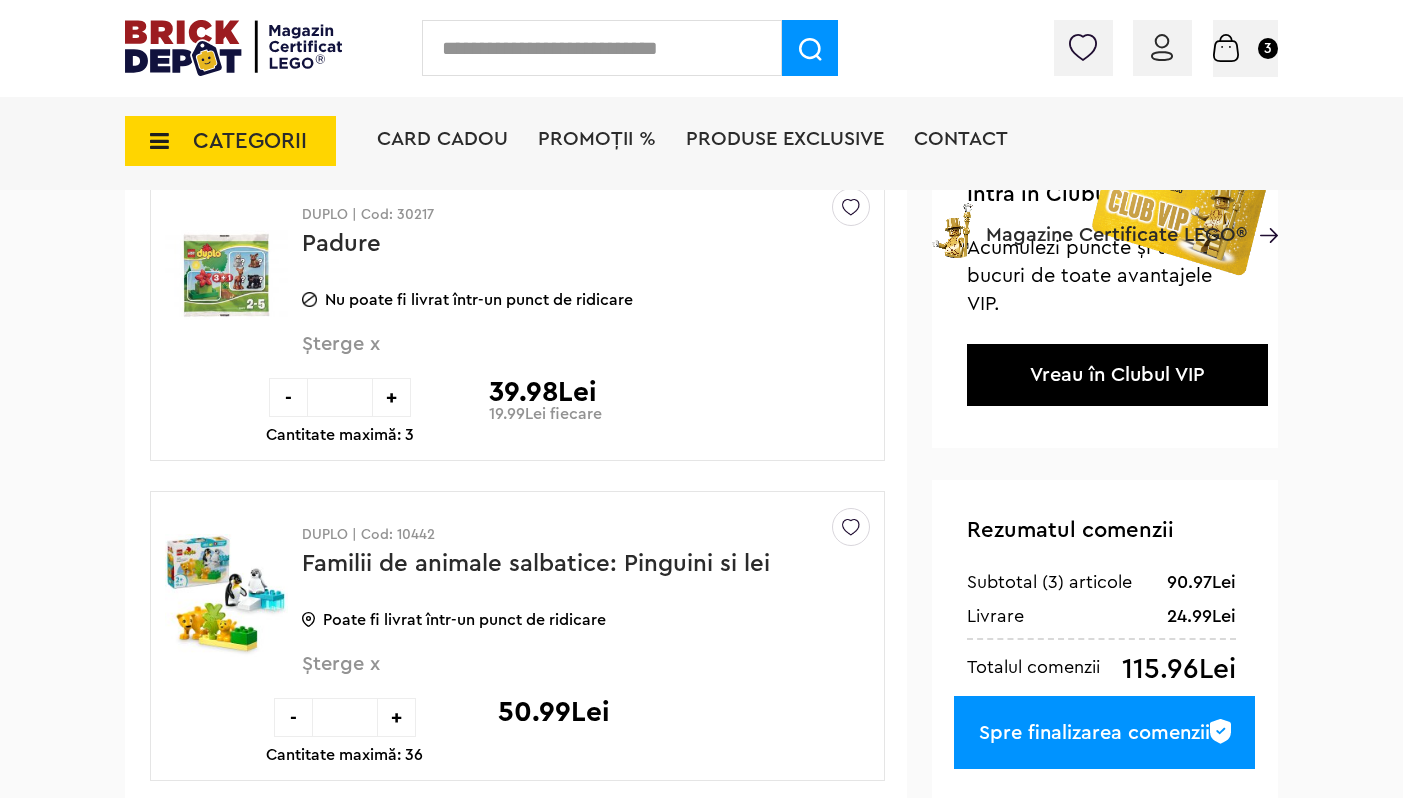 click on "CATEGORII" at bounding box center (230, 141) 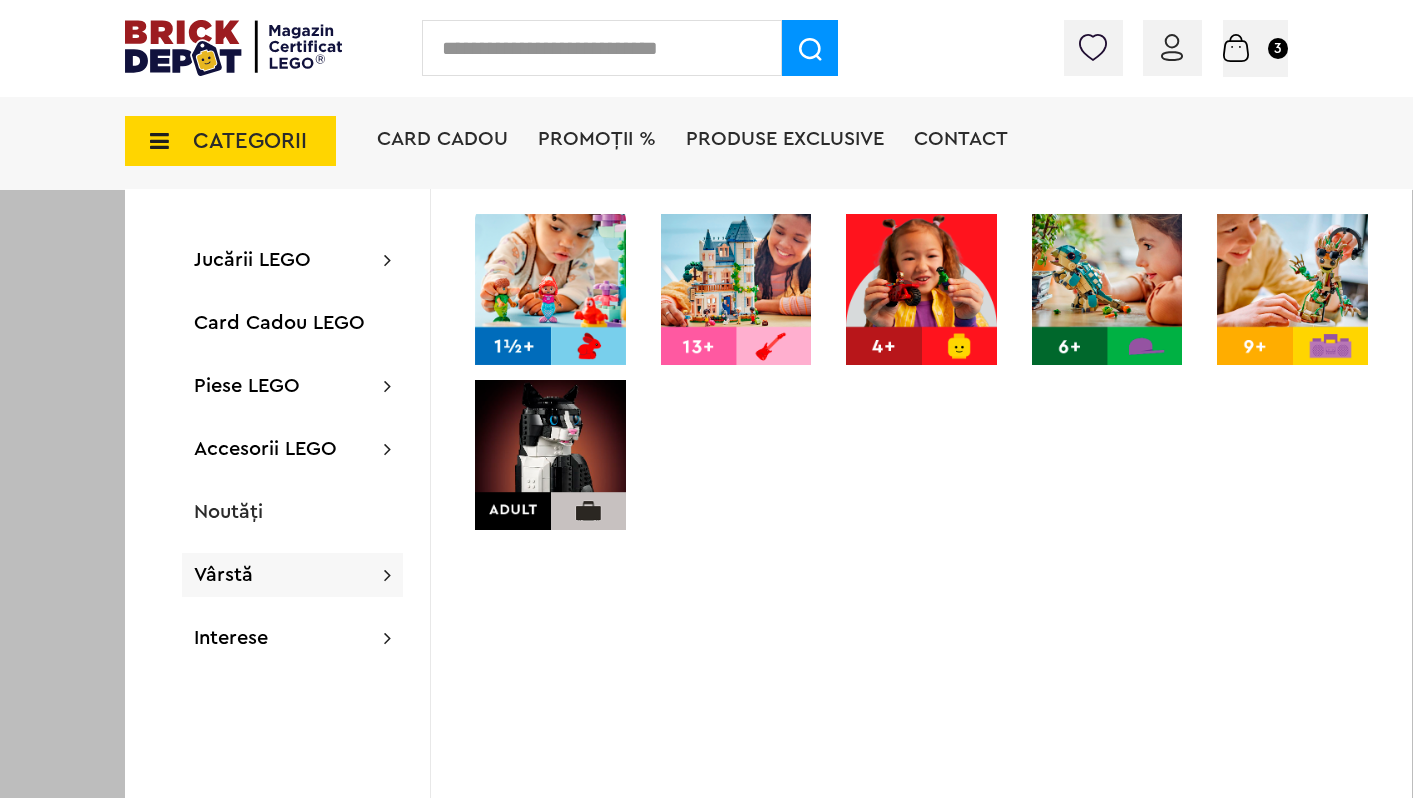 click at bounding box center [921, 289] 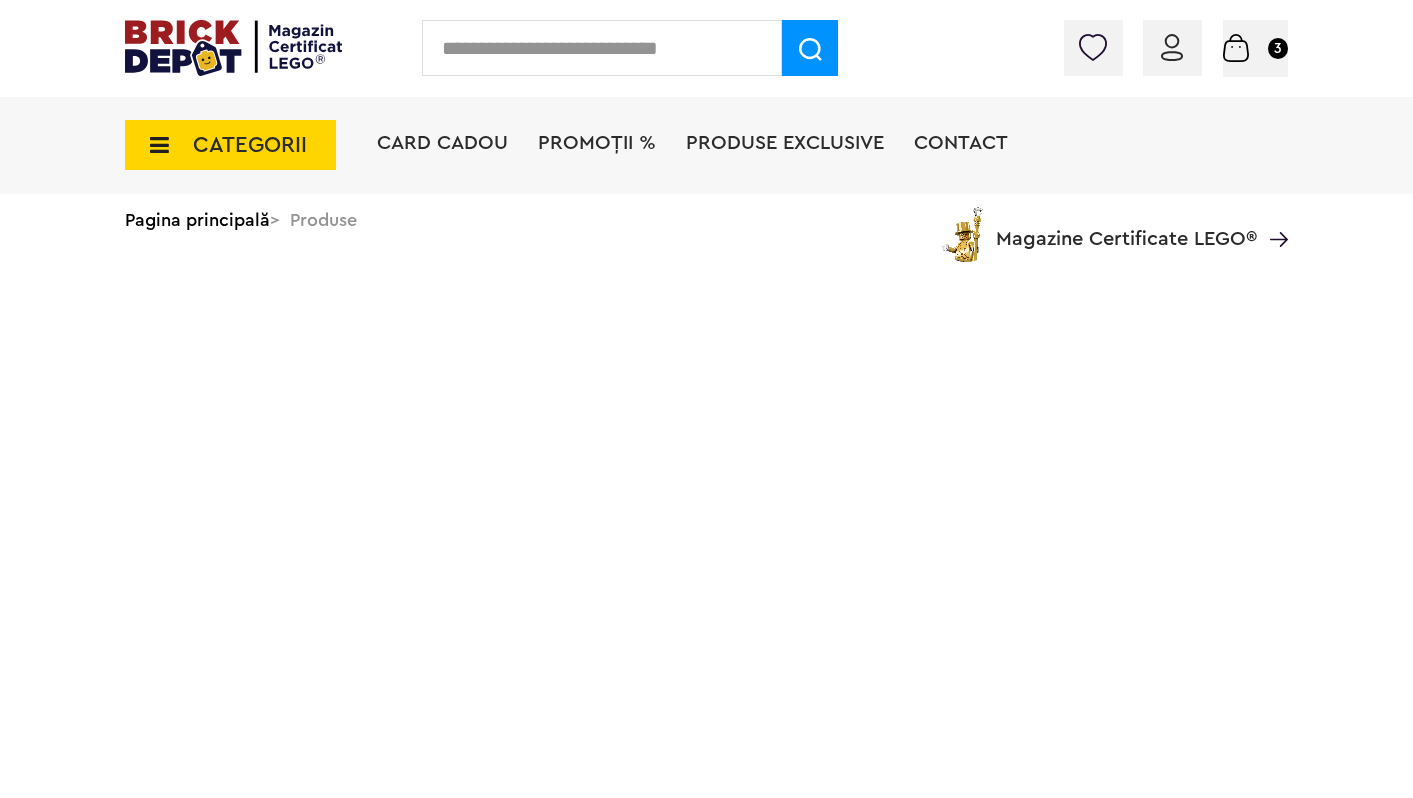 scroll, scrollTop: 0, scrollLeft: 0, axis: both 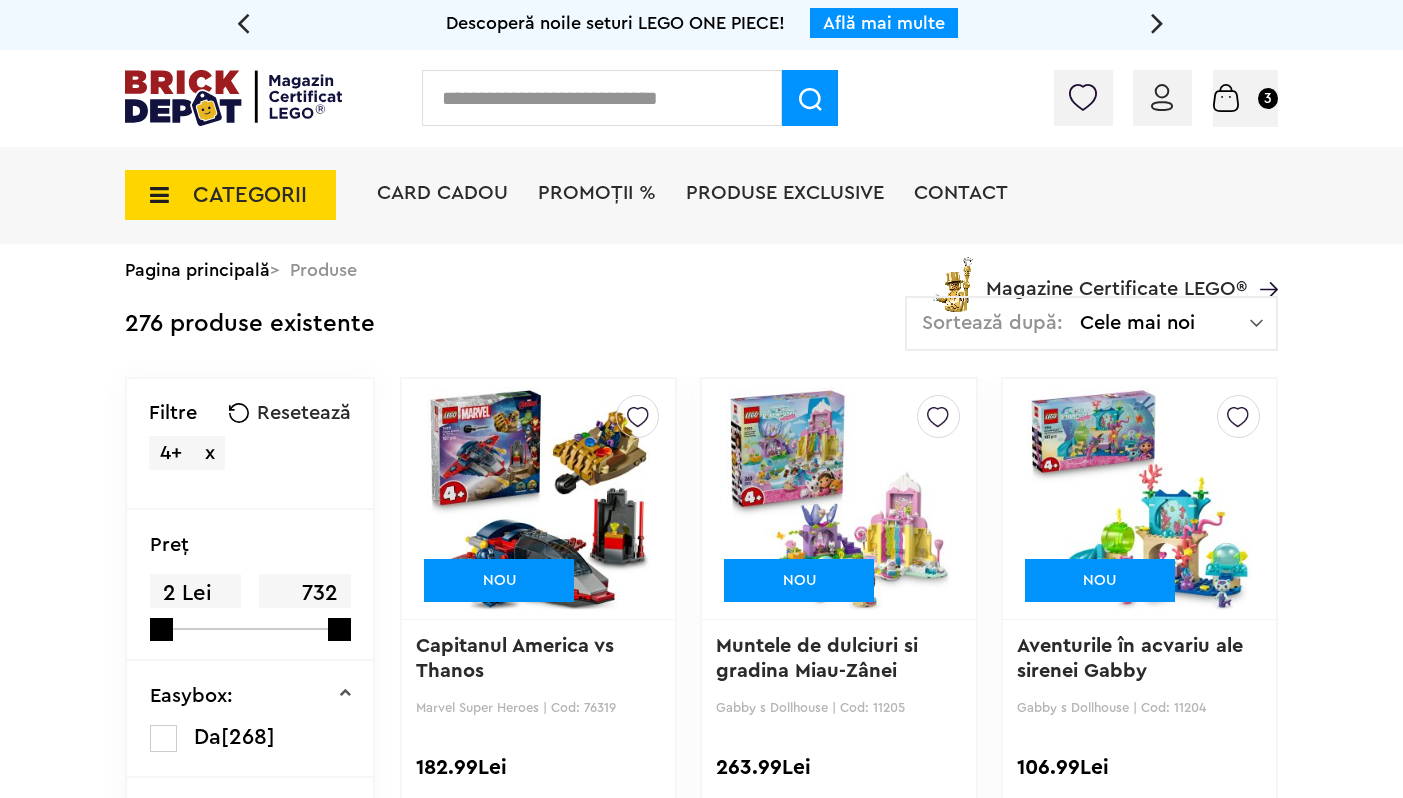 click on "CATEGORII" at bounding box center (250, 195) 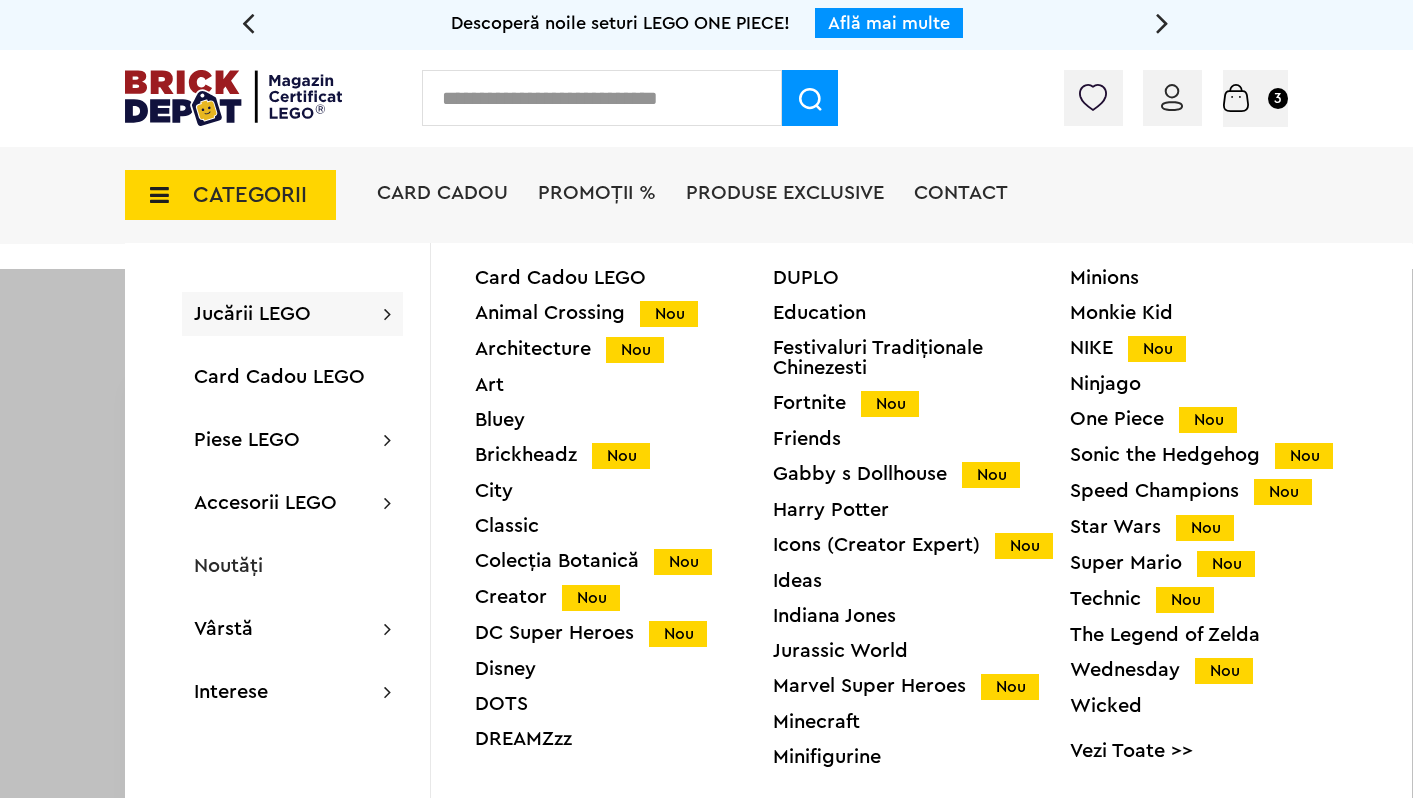 click on "DUPLO" at bounding box center (922, 278) 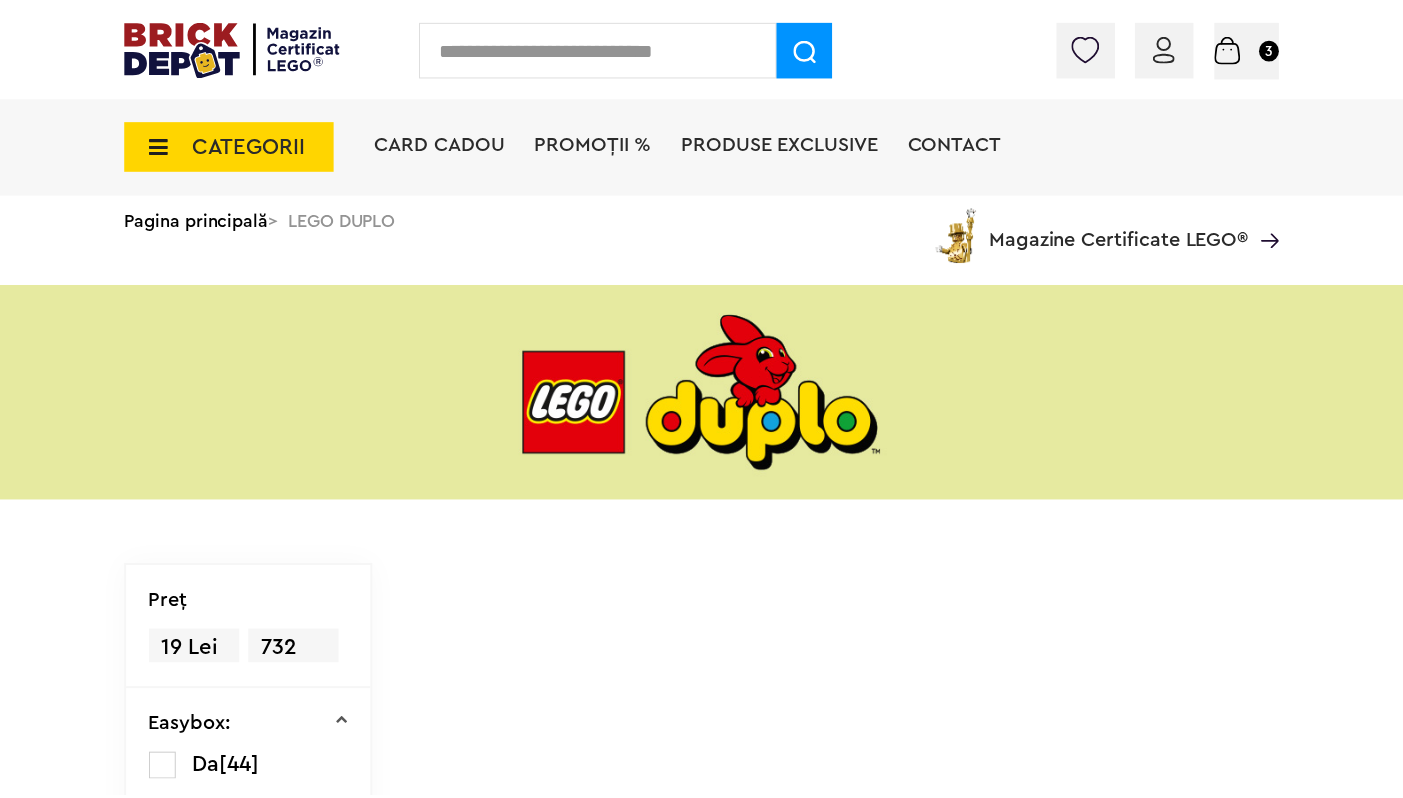 scroll, scrollTop: 0, scrollLeft: 0, axis: both 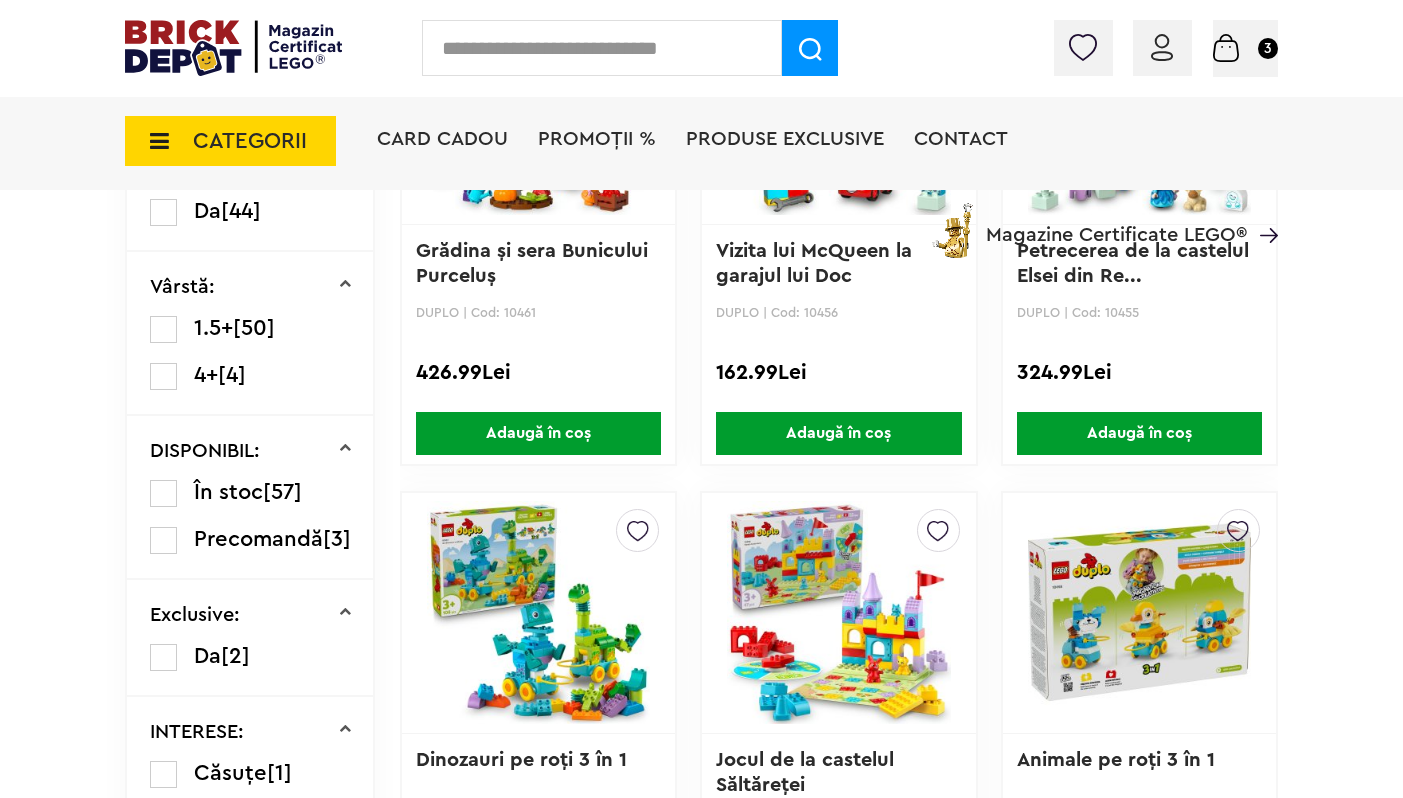 click at bounding box center (163, 376) 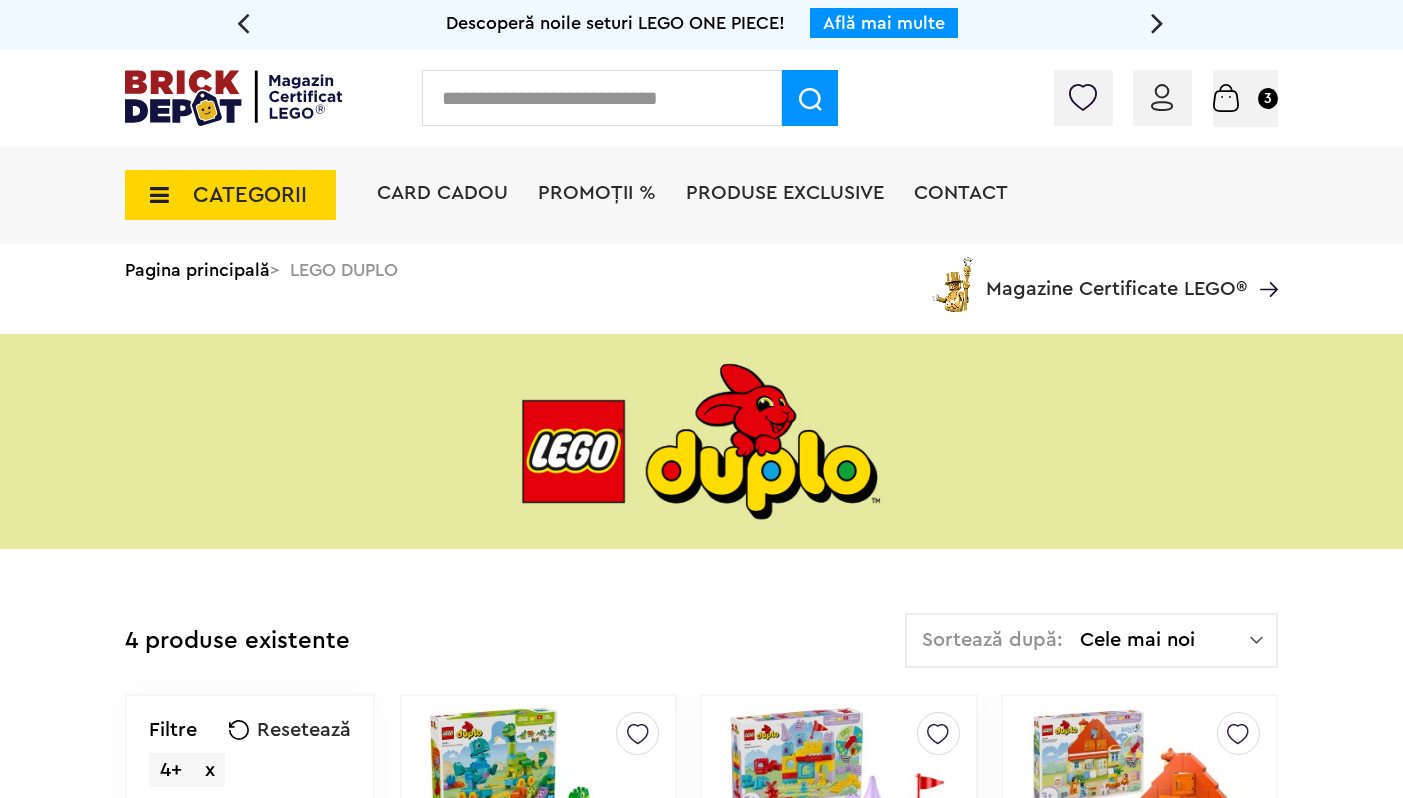 scroll, scrollTop: 0, scrollLeft: 0, axis: both 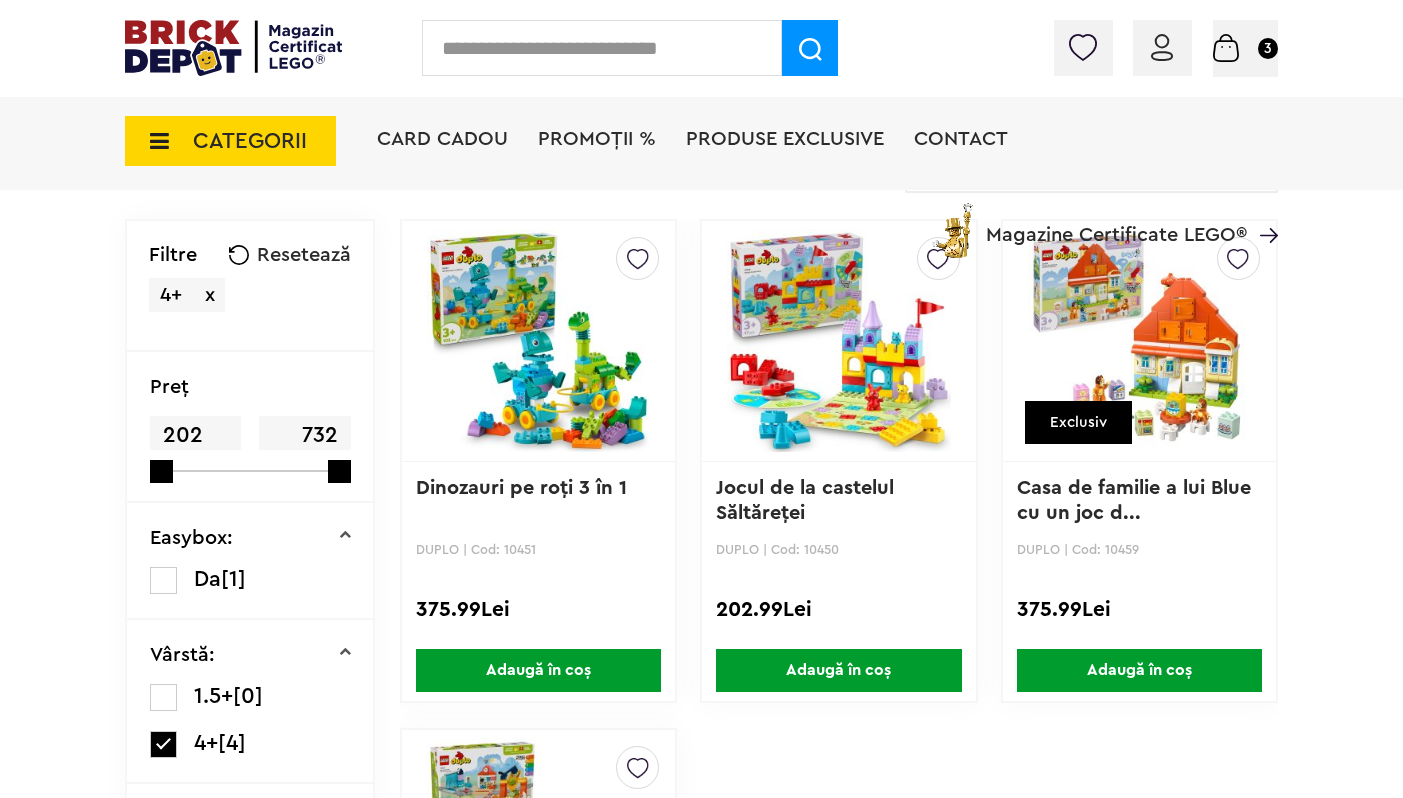 click at bounding box center [163, 744] 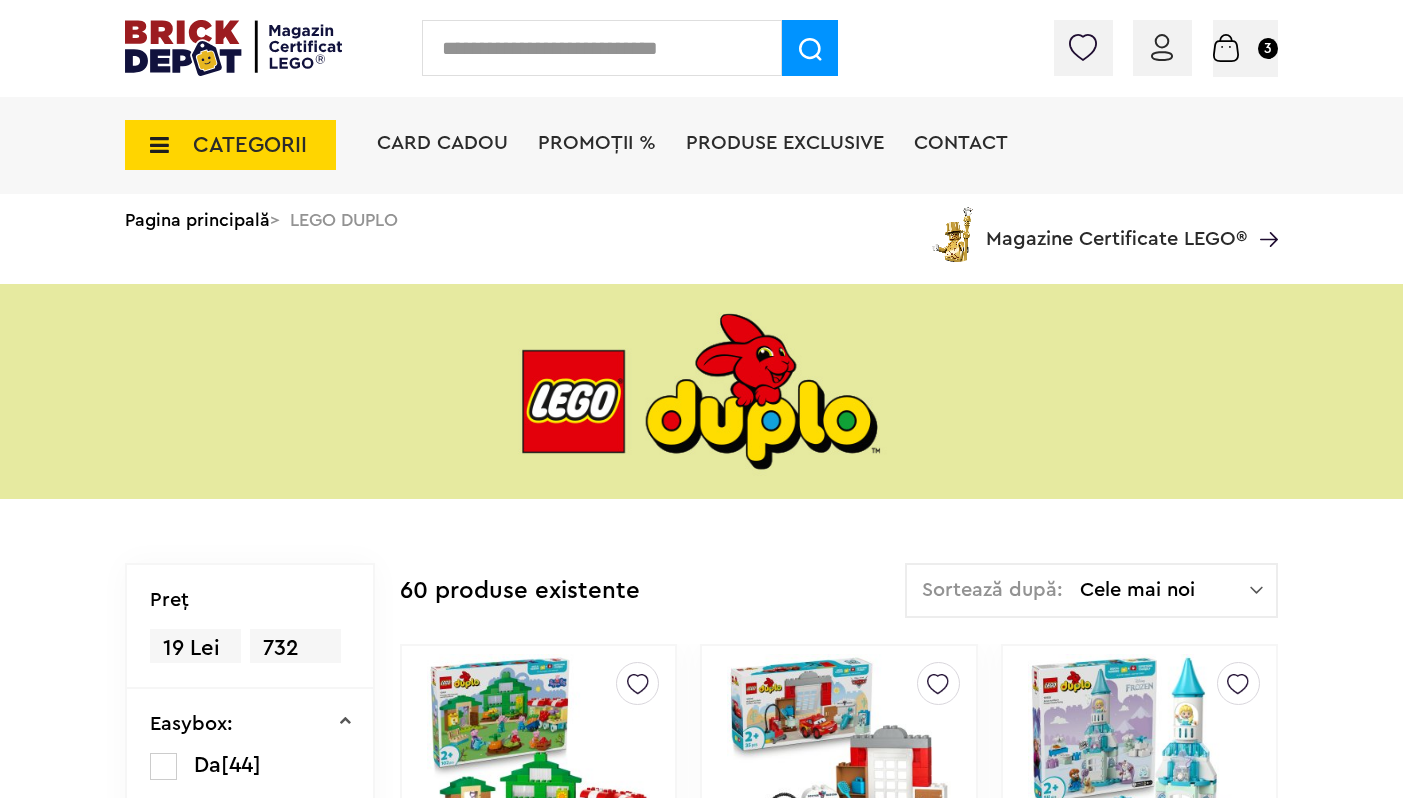 scroll, scrollTop: 0, scrollLeft: 0, axis: both 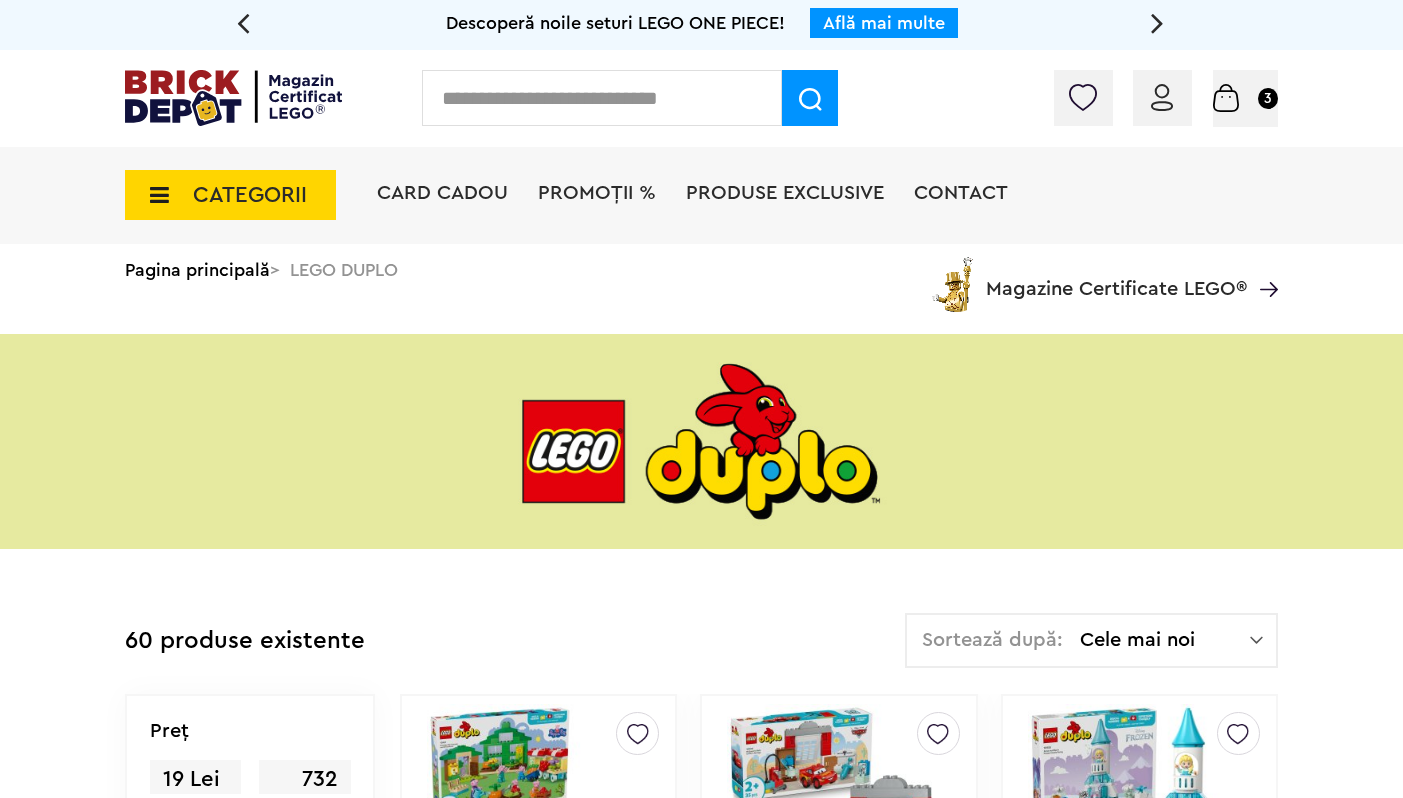 click on "Sortează după:
Cele mai noi
Cele mai noi
Cele mai vechi
Cele mai ieftine
Cele mai scumpe" at bounding box center (1091, 640) 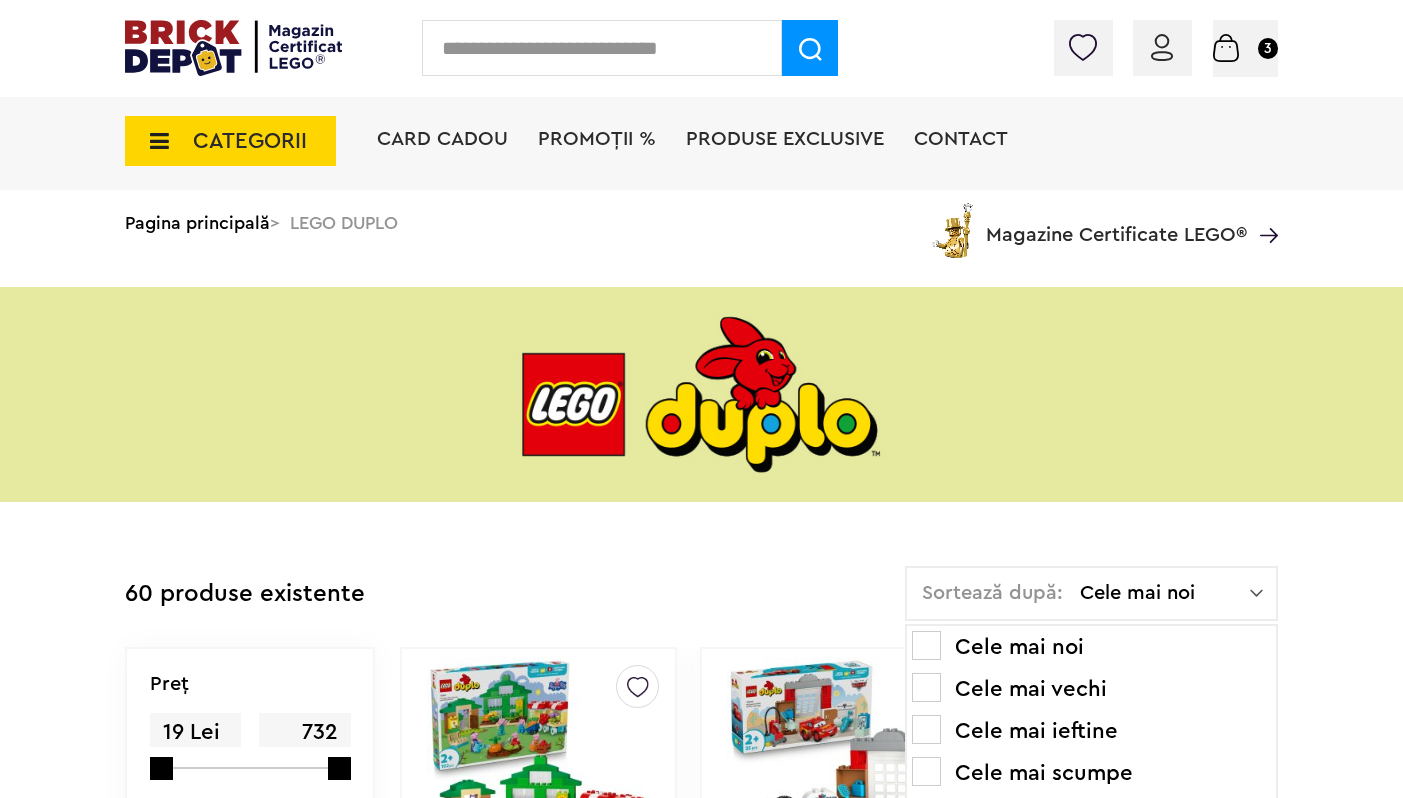 scroll, scrollTop: 241, scrollLeft: 0, axis: vertical 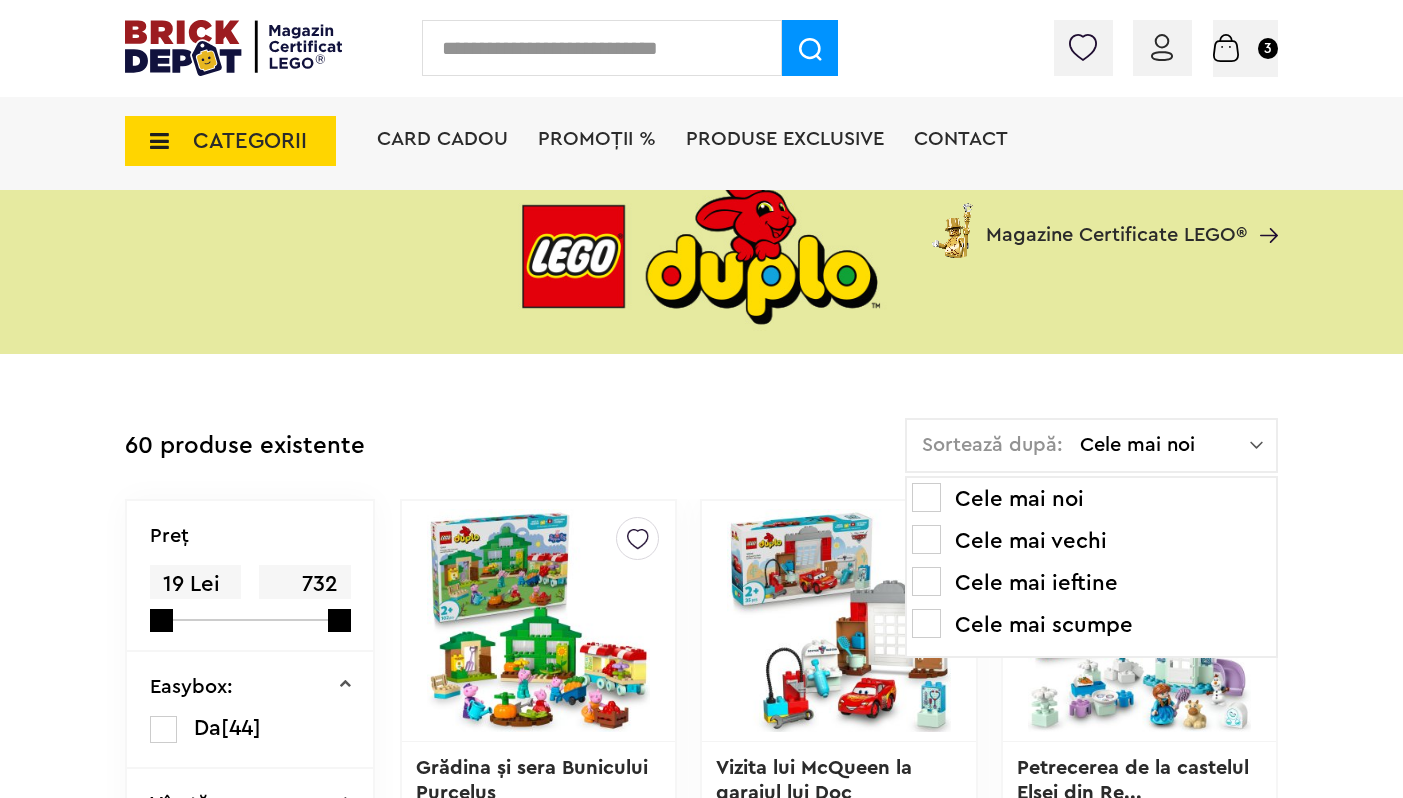 click on "Descoperă noile seturi LEGO ONE PIECE! Află mai multe Descoperă noile seturi LEGO ONE PIECE! Află mai multe Descoperă noile seturi LEGO ONE PIECE! Află mai multe
Conectare
Coș   3
CATEGORII
Jucării LEGO
Card Cadou LEGO Animal Crossing Nou Architecture Nou Art Bluey Brickheadz Nou City Classic Colecția Botanică Nou Creator Nou DC Super Heroes Nou Disney DOTS DREAMZzz DUPLO Education Festivaluri Tradiţionale Chinezesti Fortnite Nou Friends Gabby s Dollhouse Nou Harry Potter Icons (Creator Expert) Nou Ideas Indiana Jones Jurassic World Marvel Super Heroes Nou Minecraft Minifigurine Minions Monkie Kid NIKE Nou Ninjago One Piece Nou Nou Nou Nou Nou" at bounding box center (701, 2754) 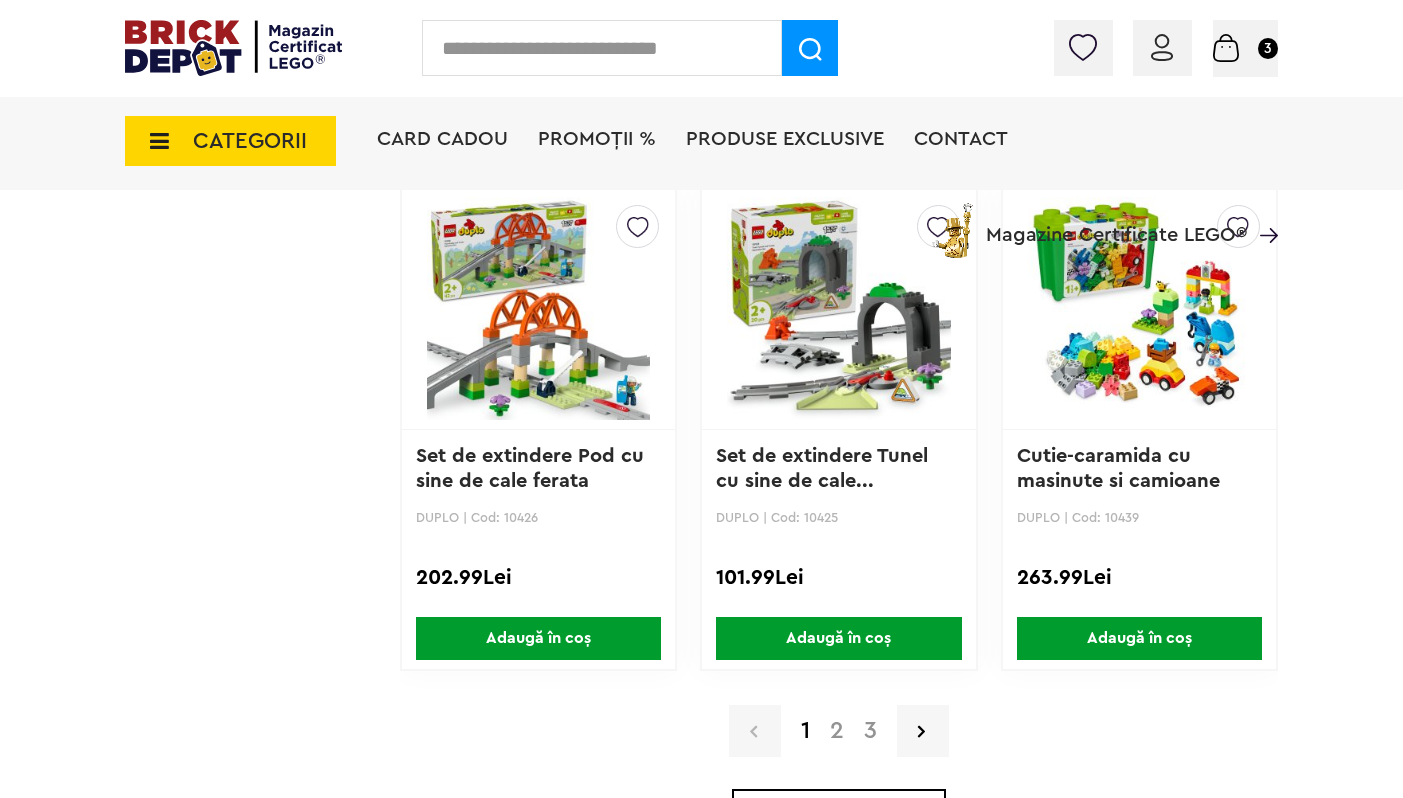 scroll, scrollTop: 4643, scrollLeft: 0, axis: vertical 